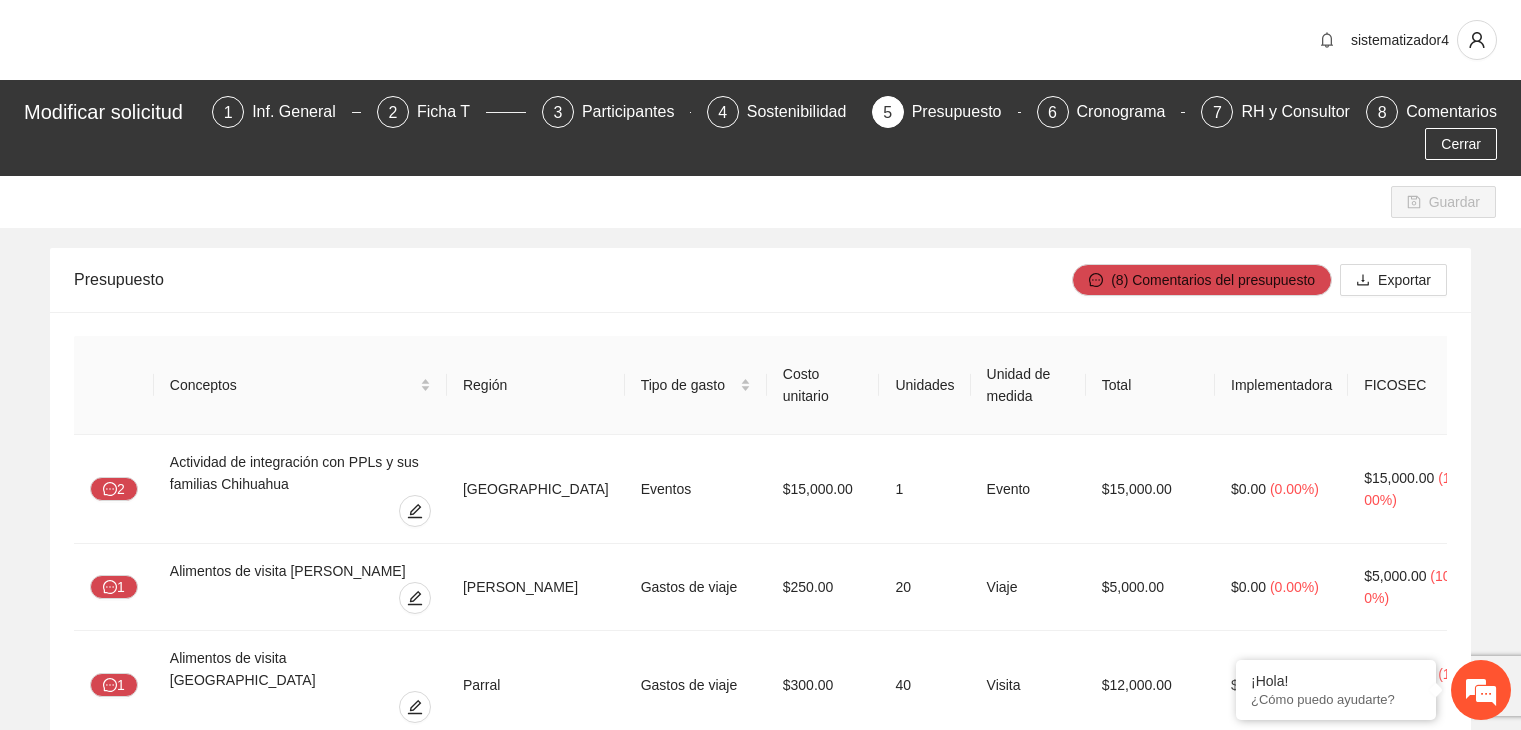 scroll, scrollTop: 0, scrollLeft: 0, axis: both 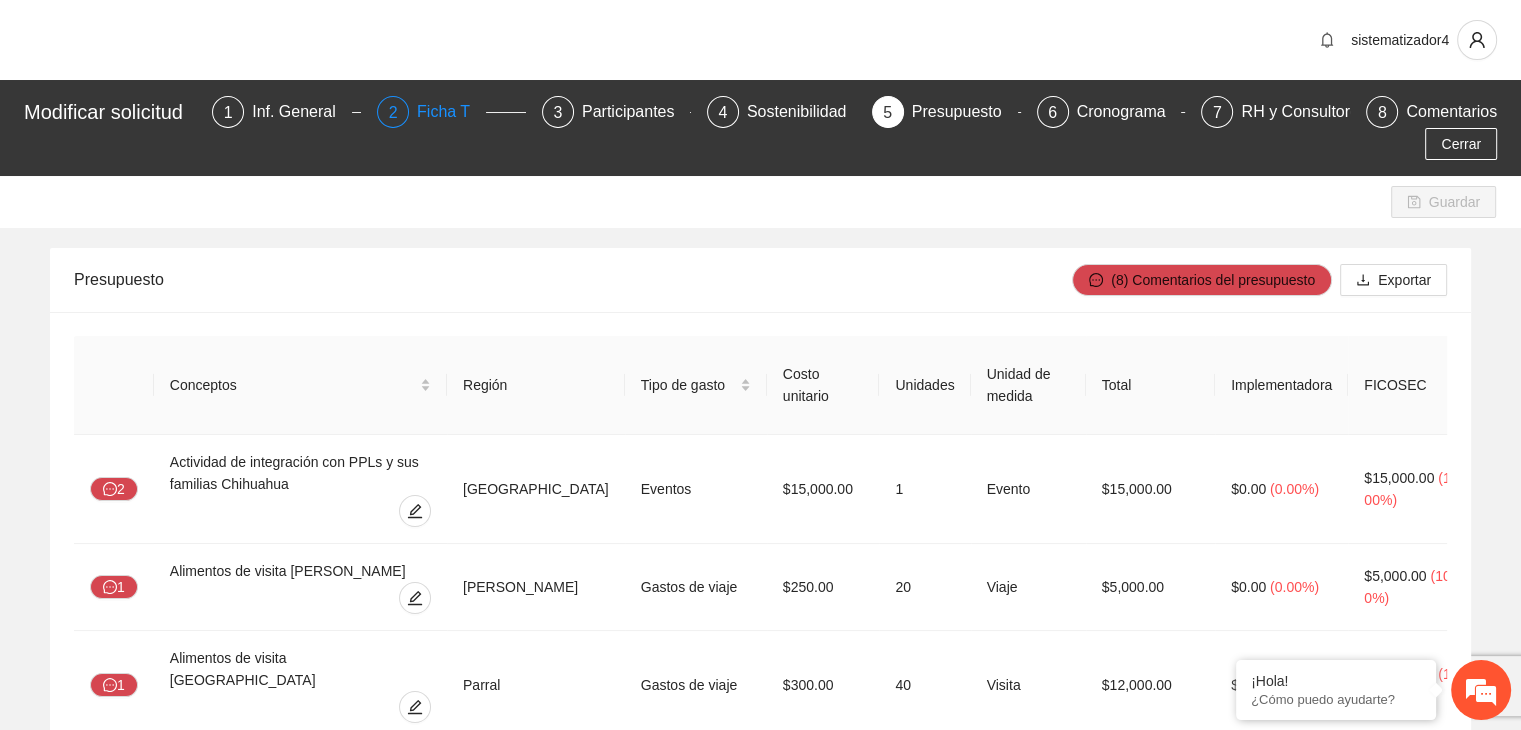 click on "Ficha T" at bounding box center (451, 112) 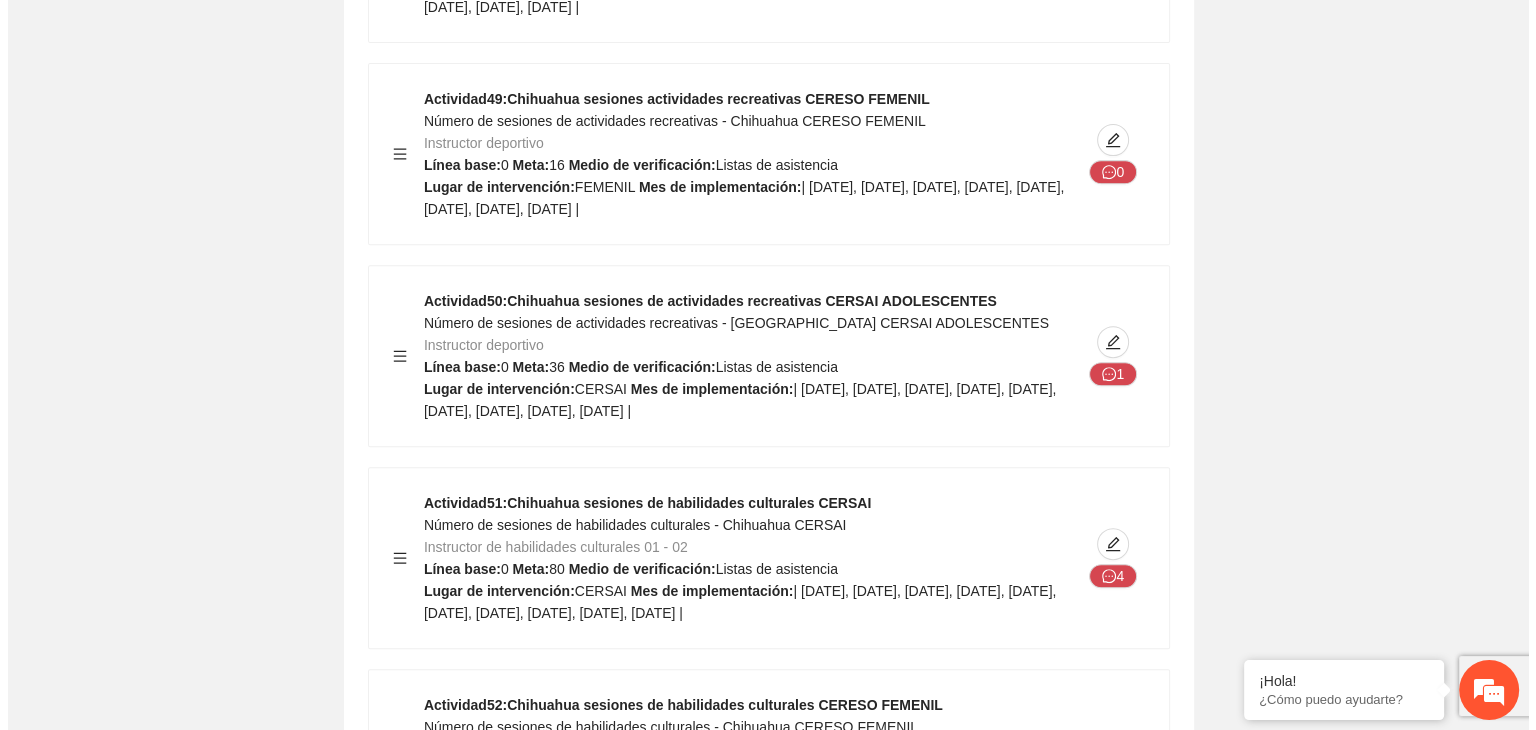 scroll, scrollTop: 23600, scrollLeft: 0, axis: vertical 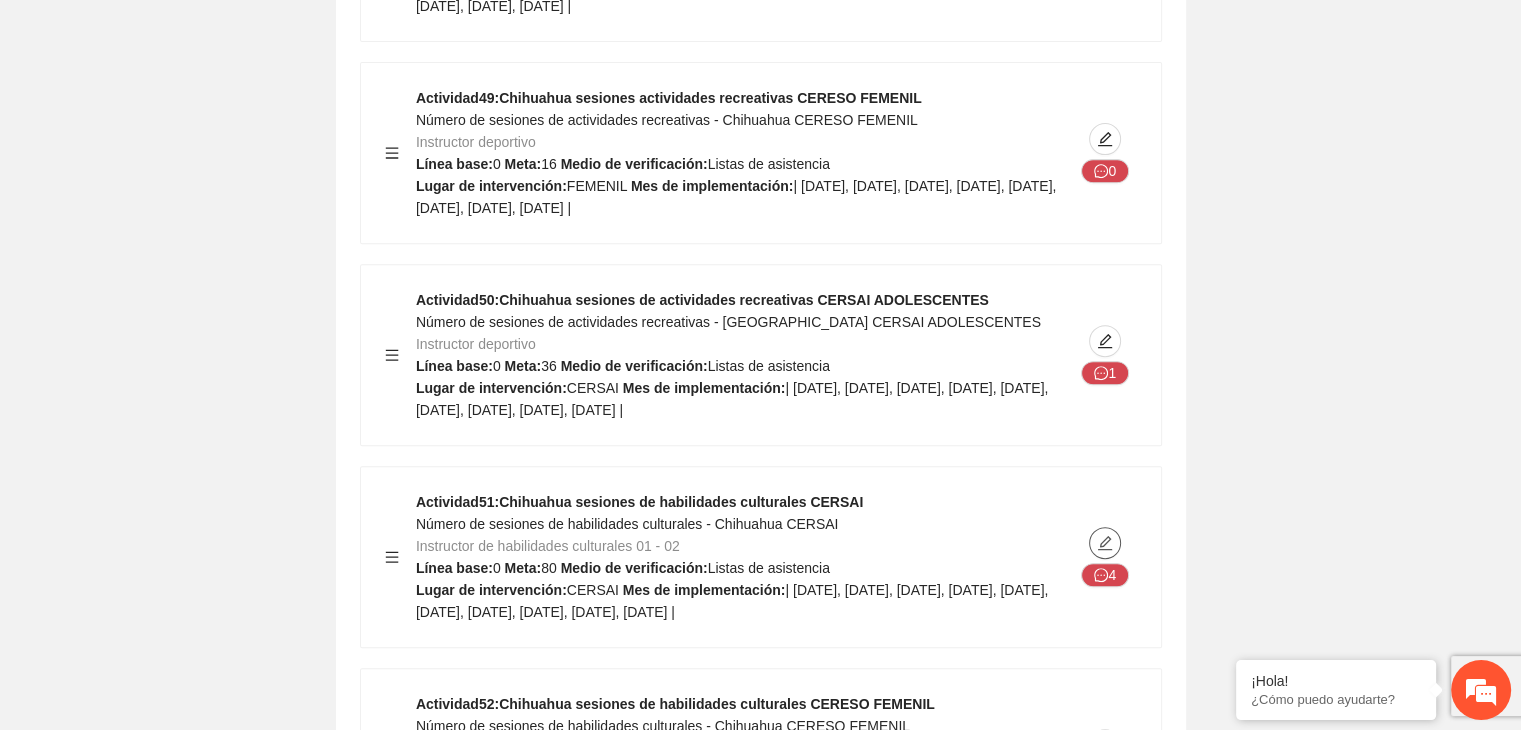 click 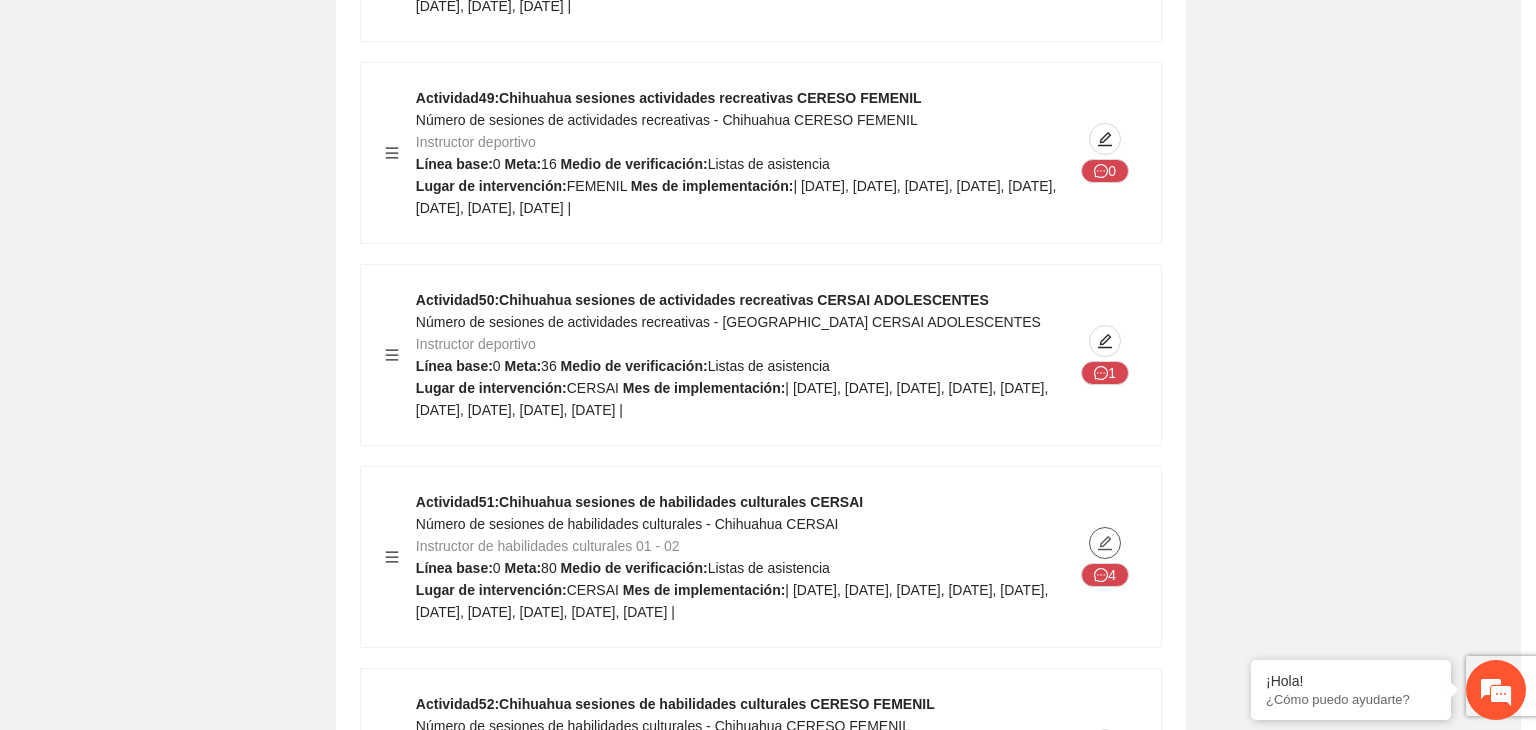 type on "******" 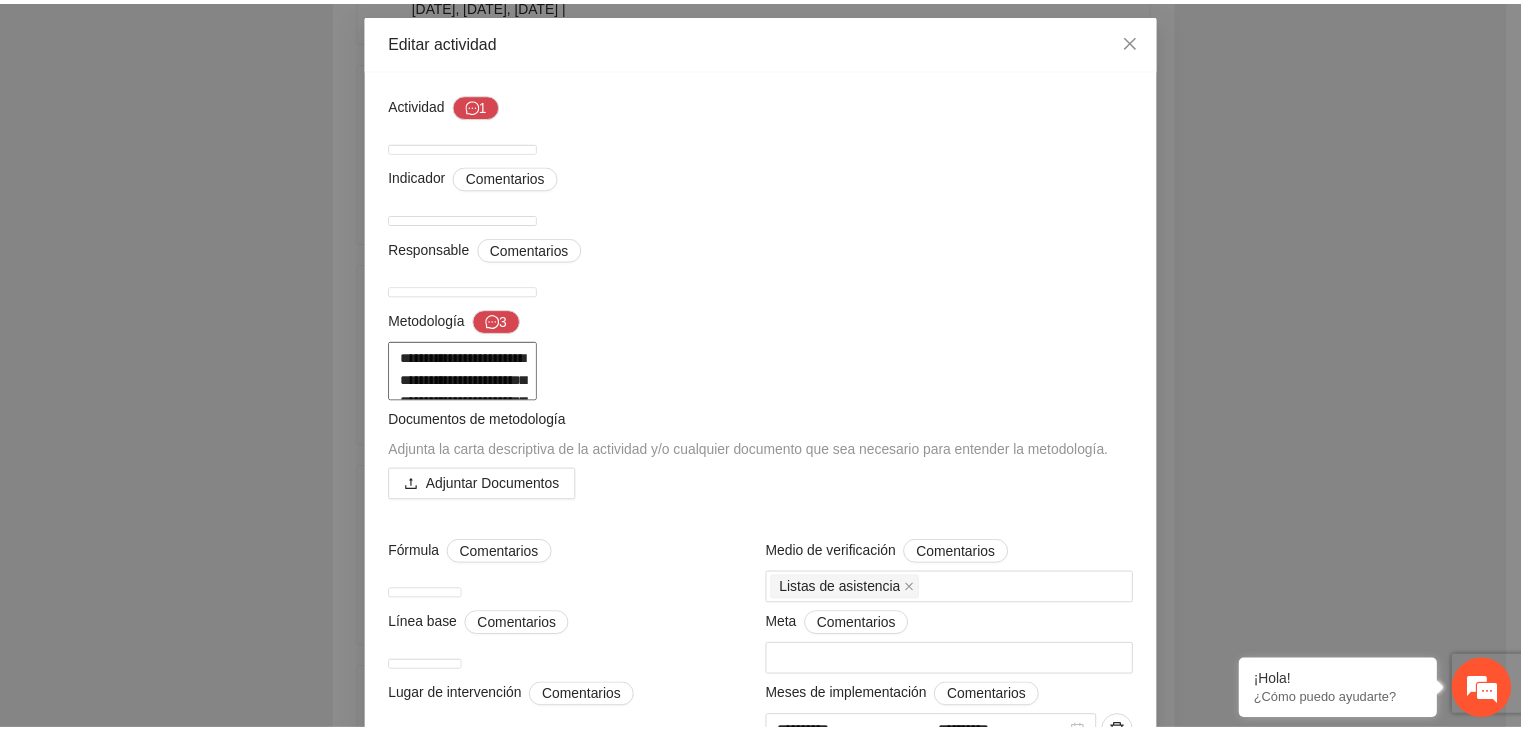 scroll, scrollTop: 0, scrollLeft: 0, axis: both 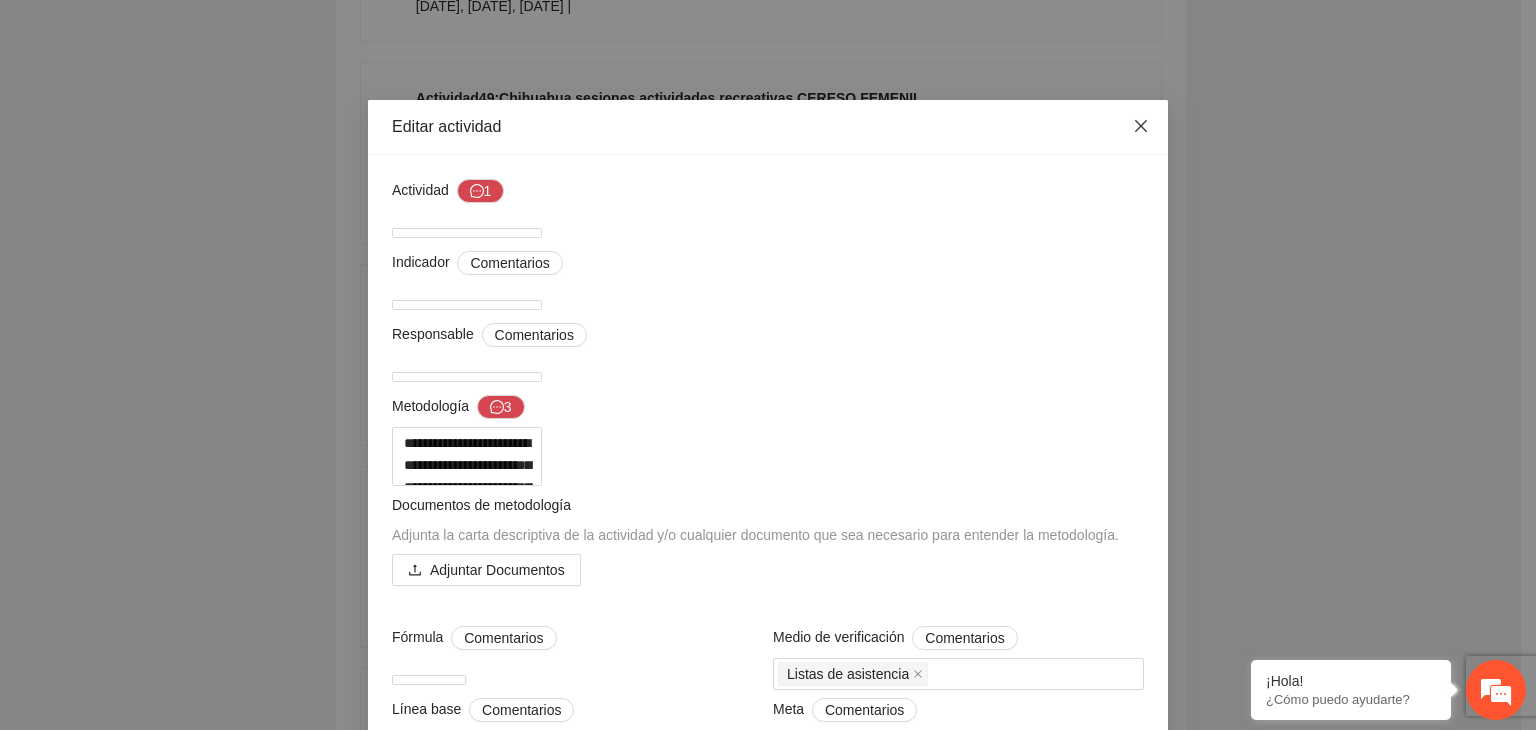click at bounding box center (1141, 127) 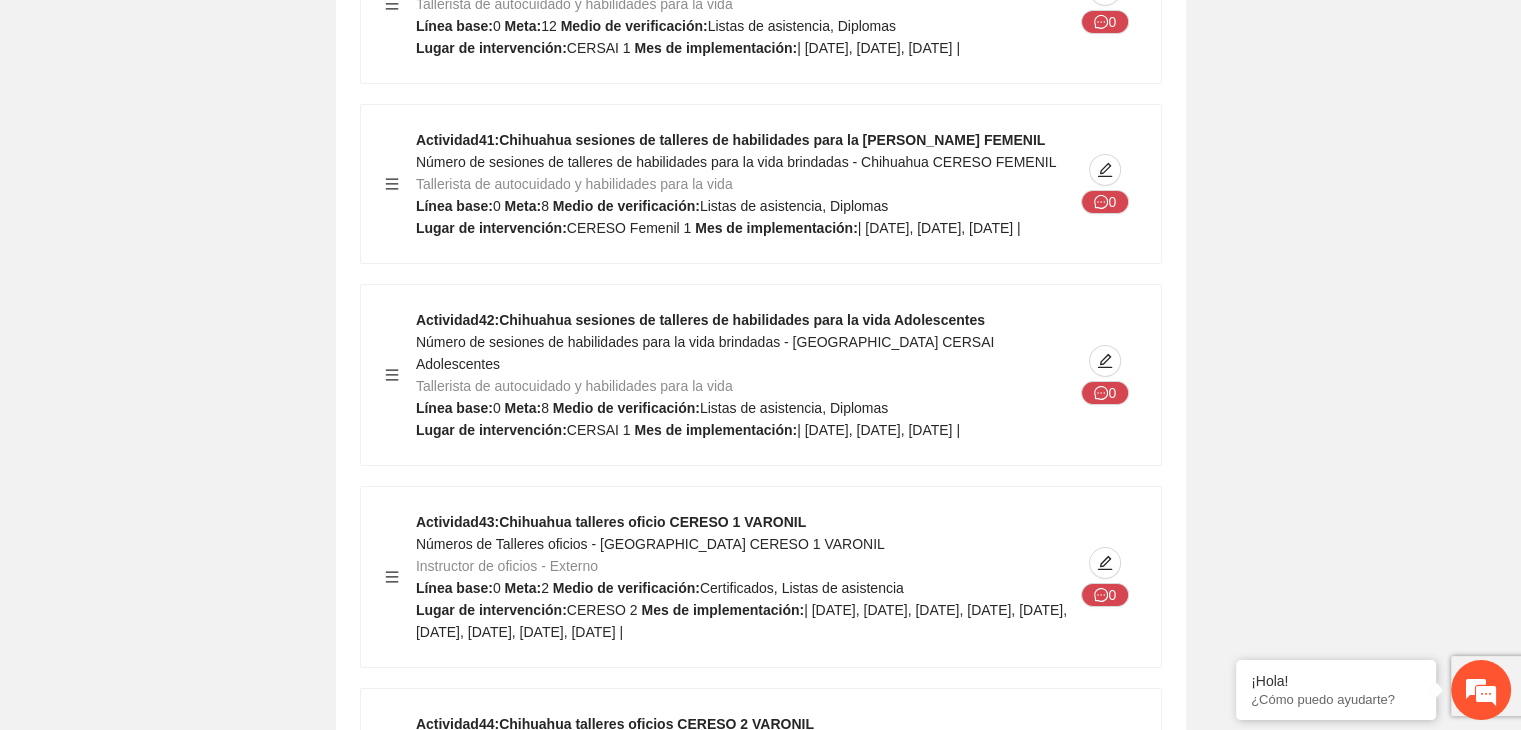 scroll, scrollTop: 21600, scrollLeft: 0, axis: vertical 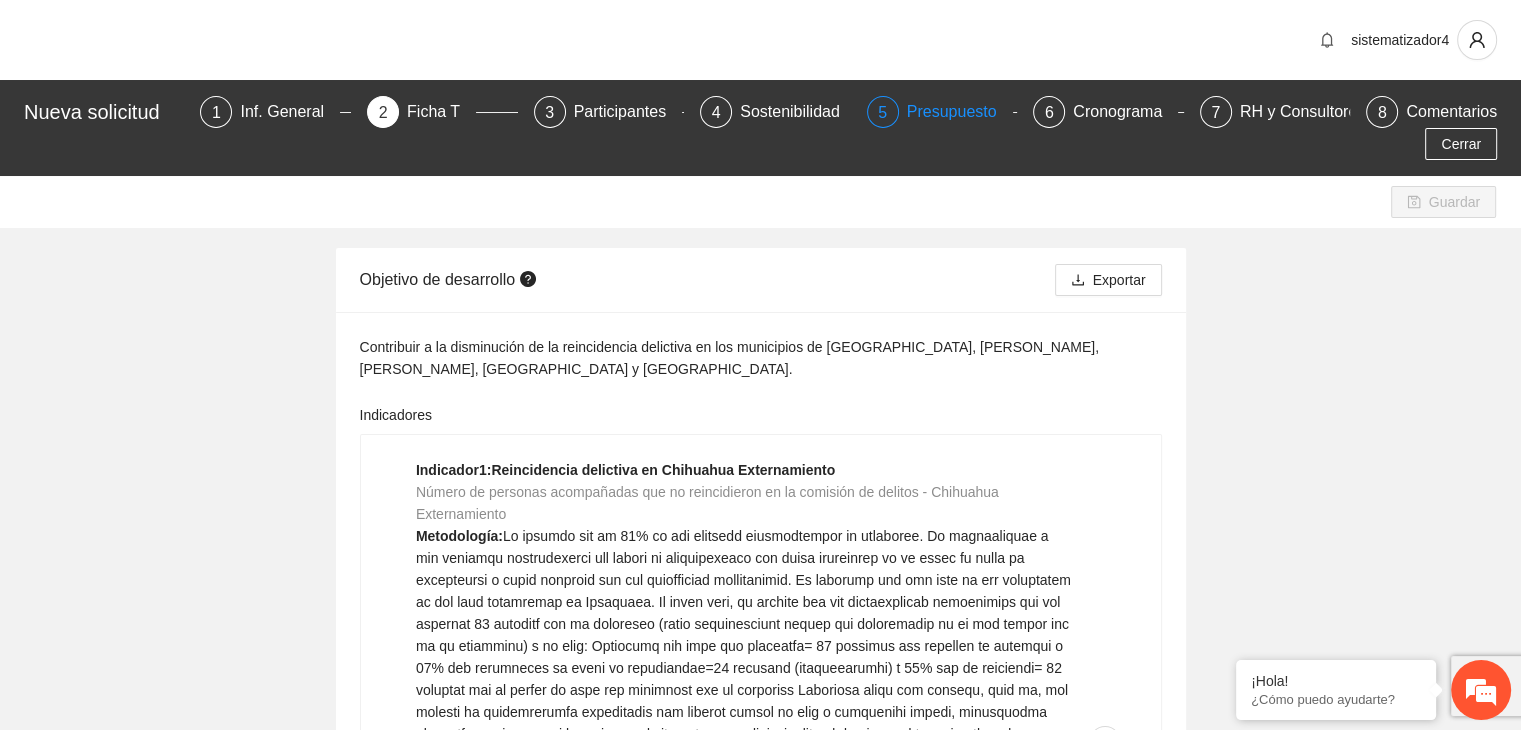 click on "Presupuesto" at bounding box center [960, 112] 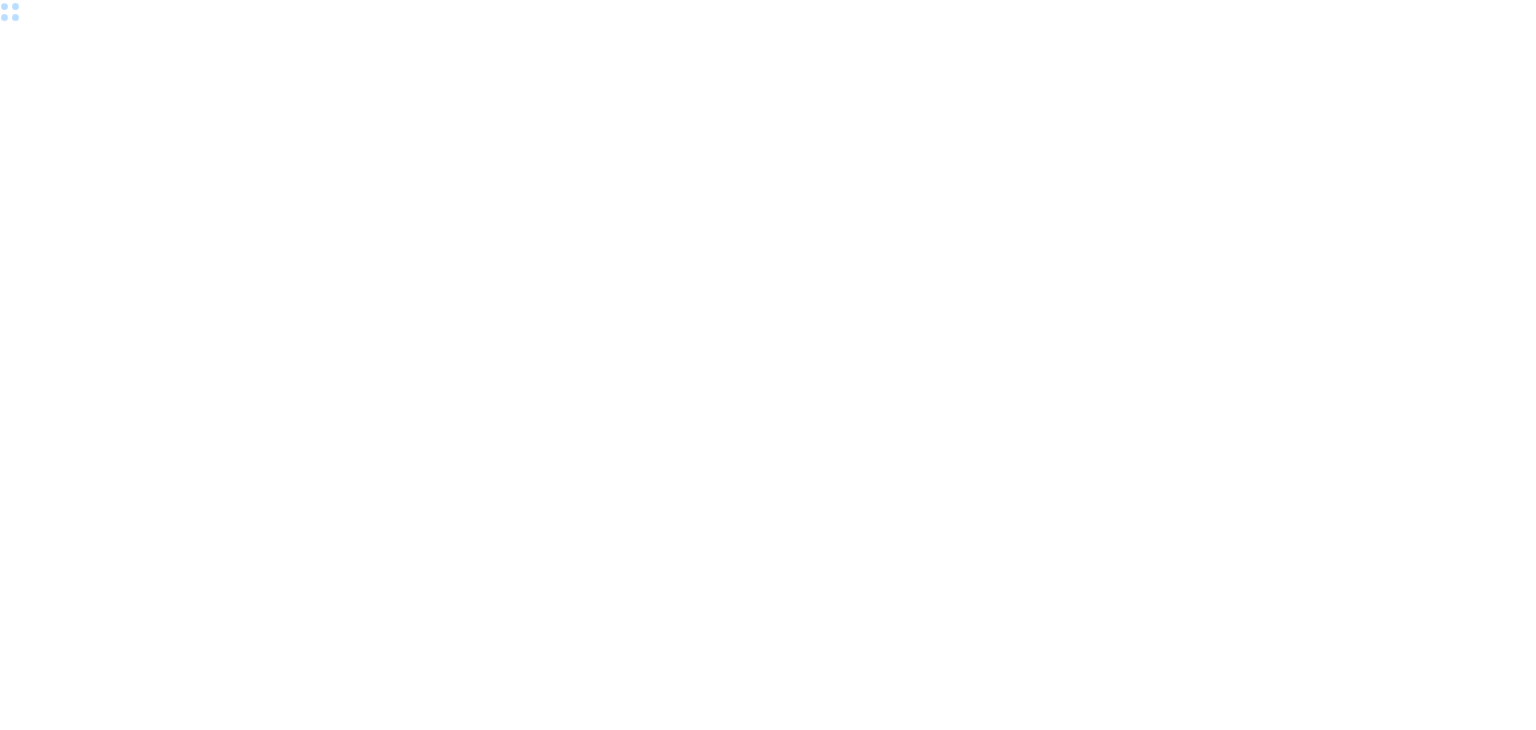 scroll, scrollTop: 0, scrollLeft: 0, axis: both 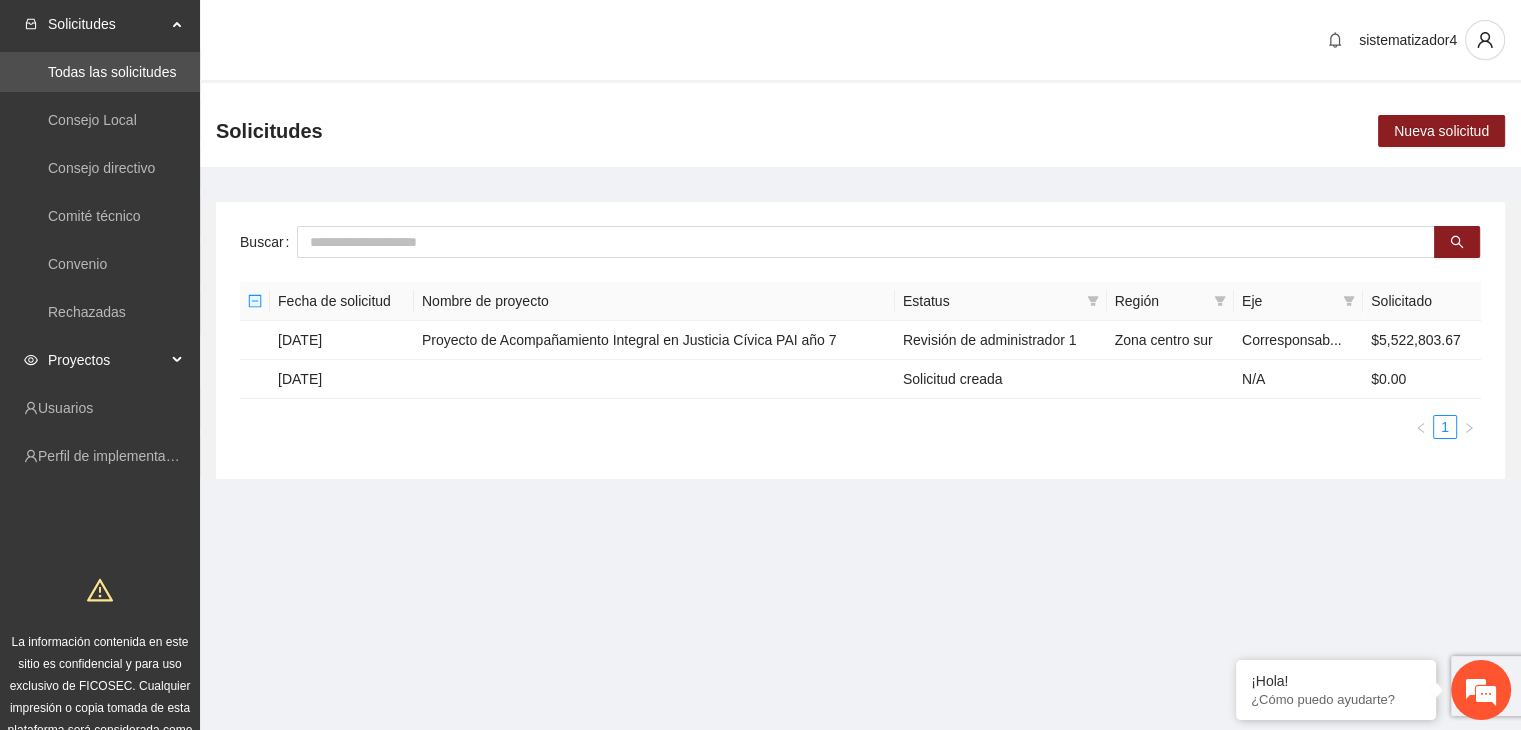 click on "Proyectos" at bounding box center (100, 360) 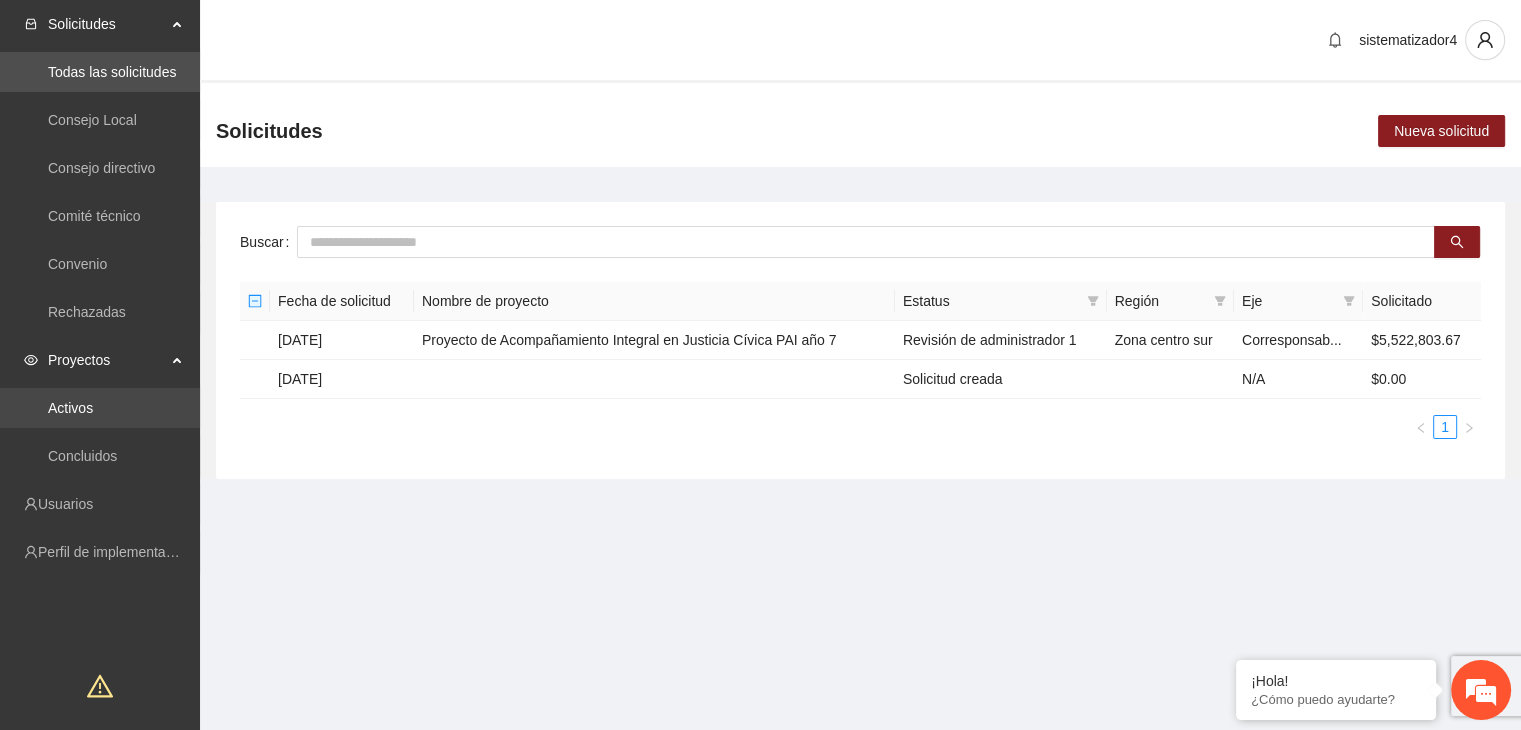 click on "Activos" at bounding box center [70, 408] 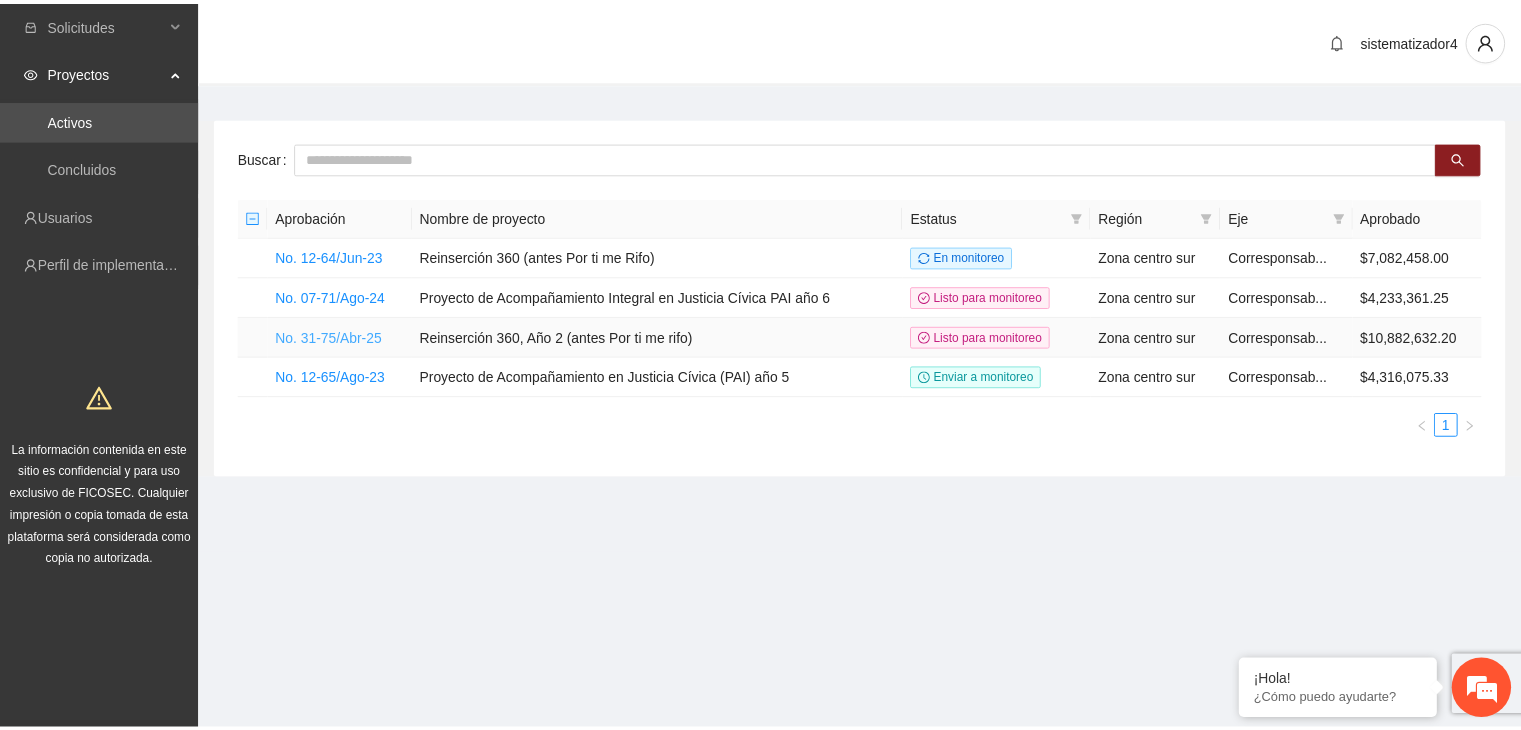 scroll, scrollTop: 0, scrollLeft: 0, axis: both 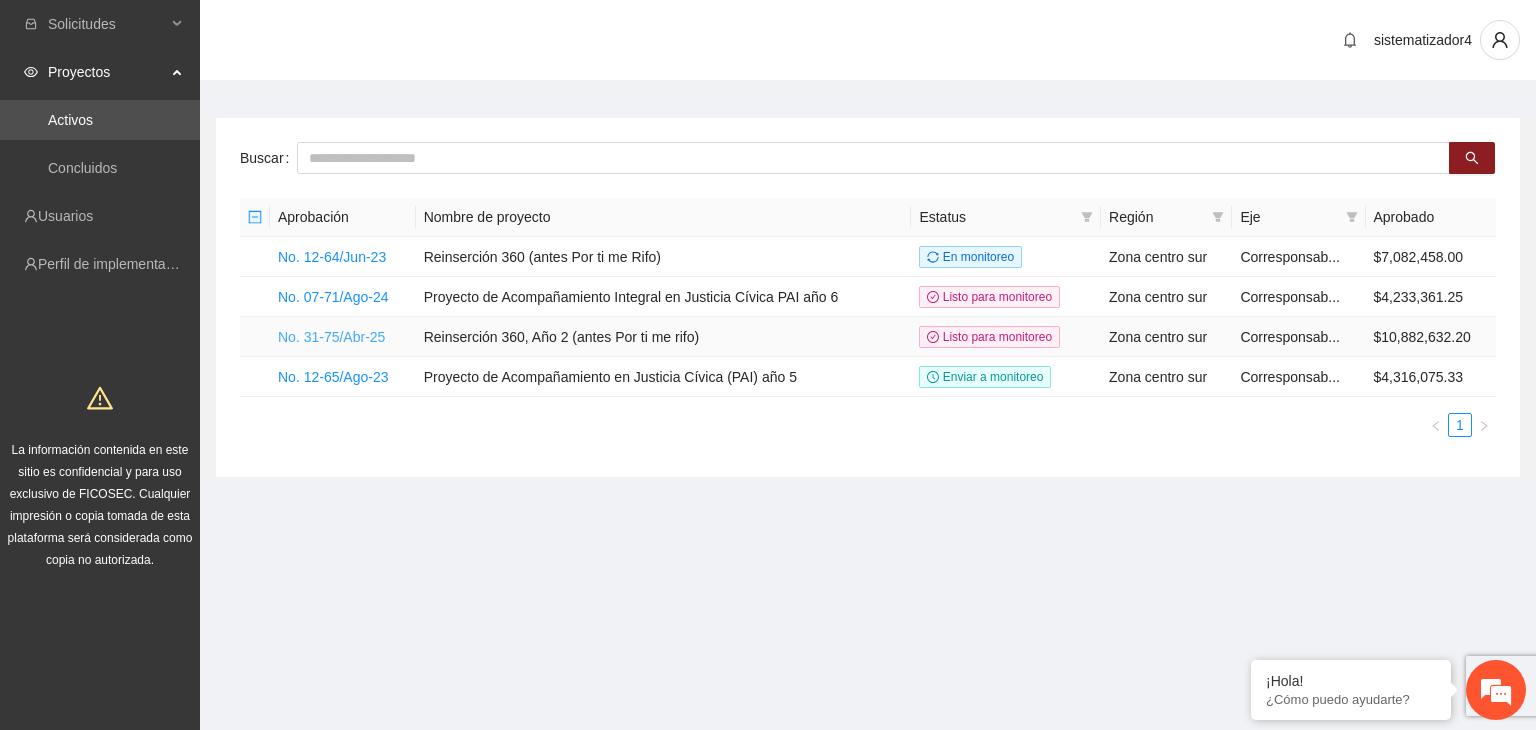 click on "No. 31-75/Abr-25" at bounding box center [331, 337] 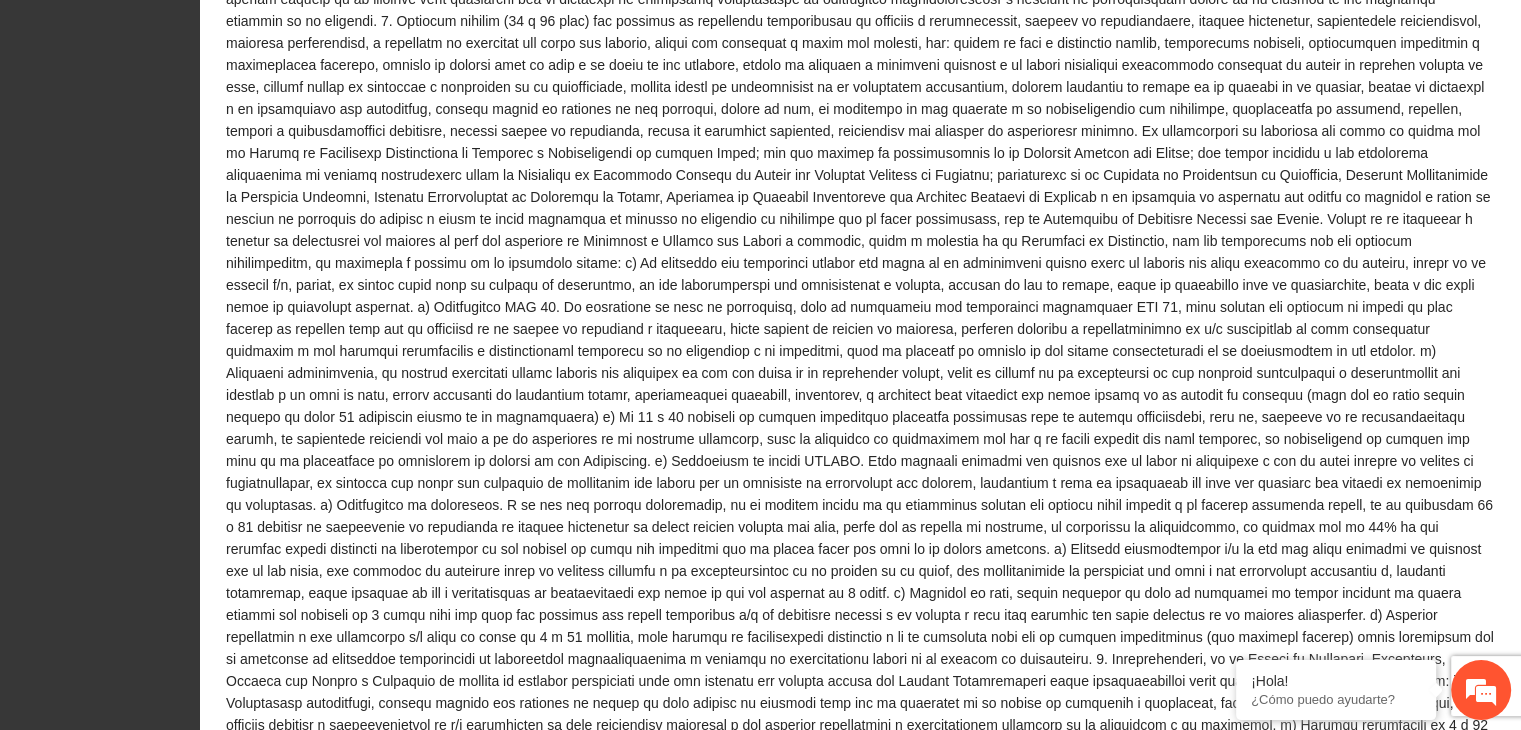 scroll, scrollTop: 2200, scrollLeft: 0, axis: vertical 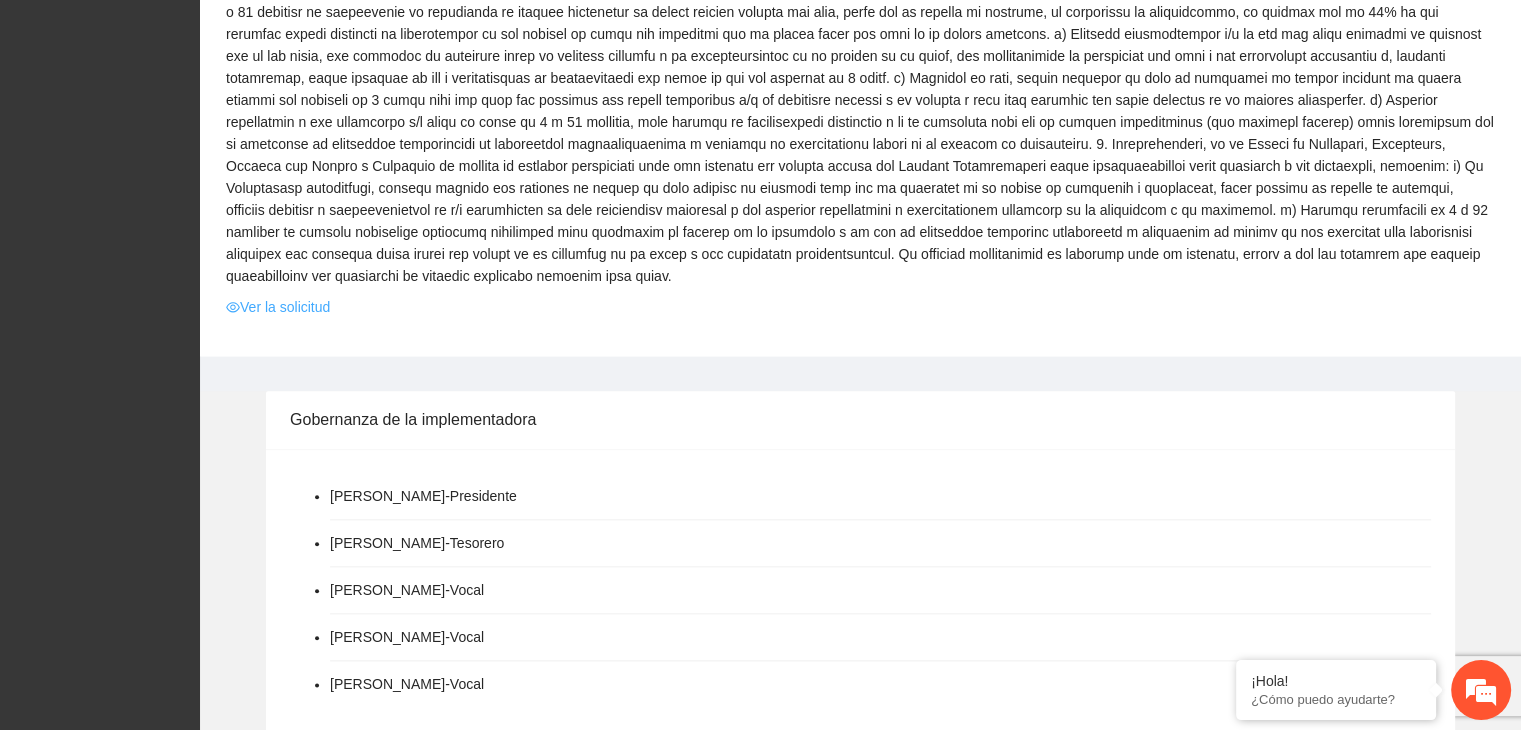 click on "Ver la solicitud" at bounding box center (278, 307) 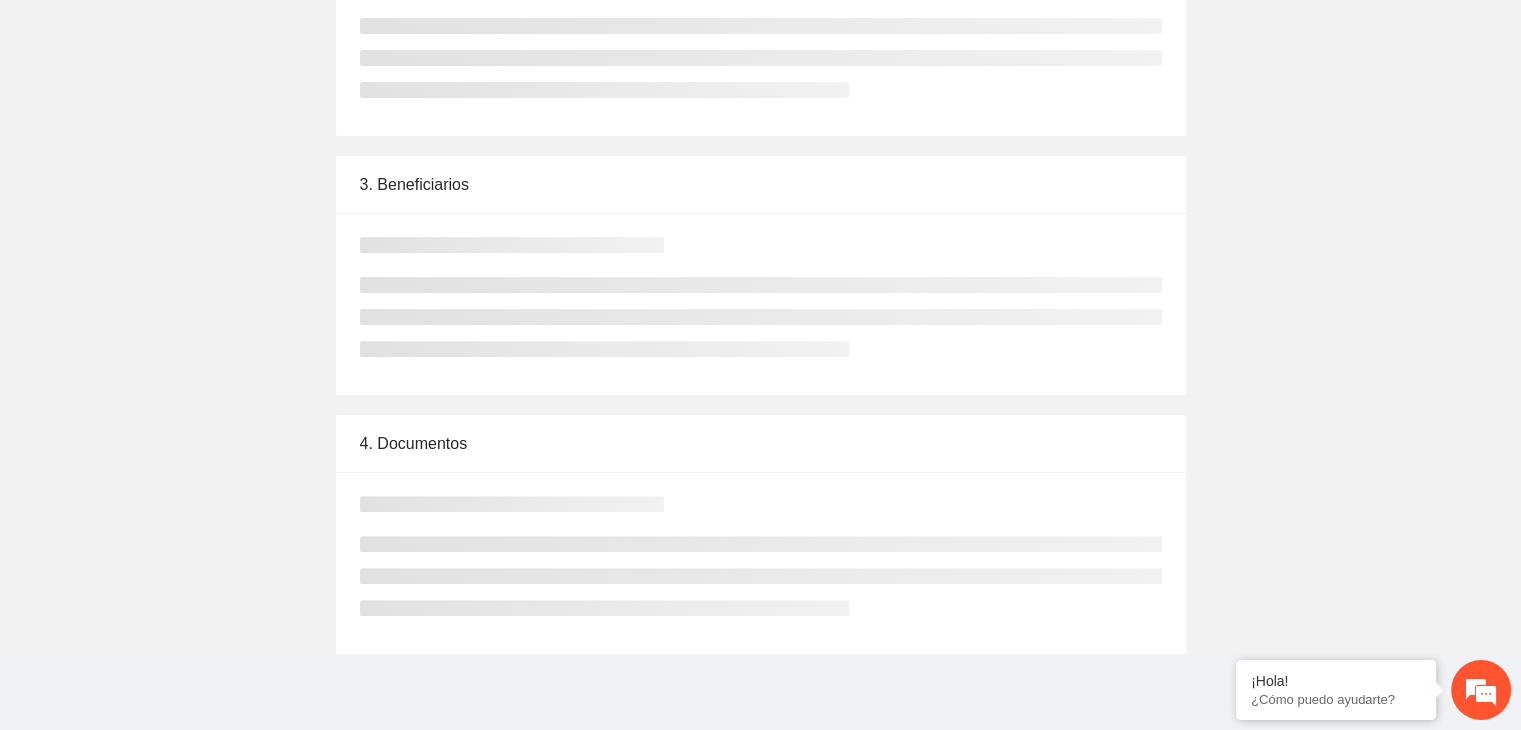 scroll, scrollTop: 0, scrollLeft: 0, axis: both 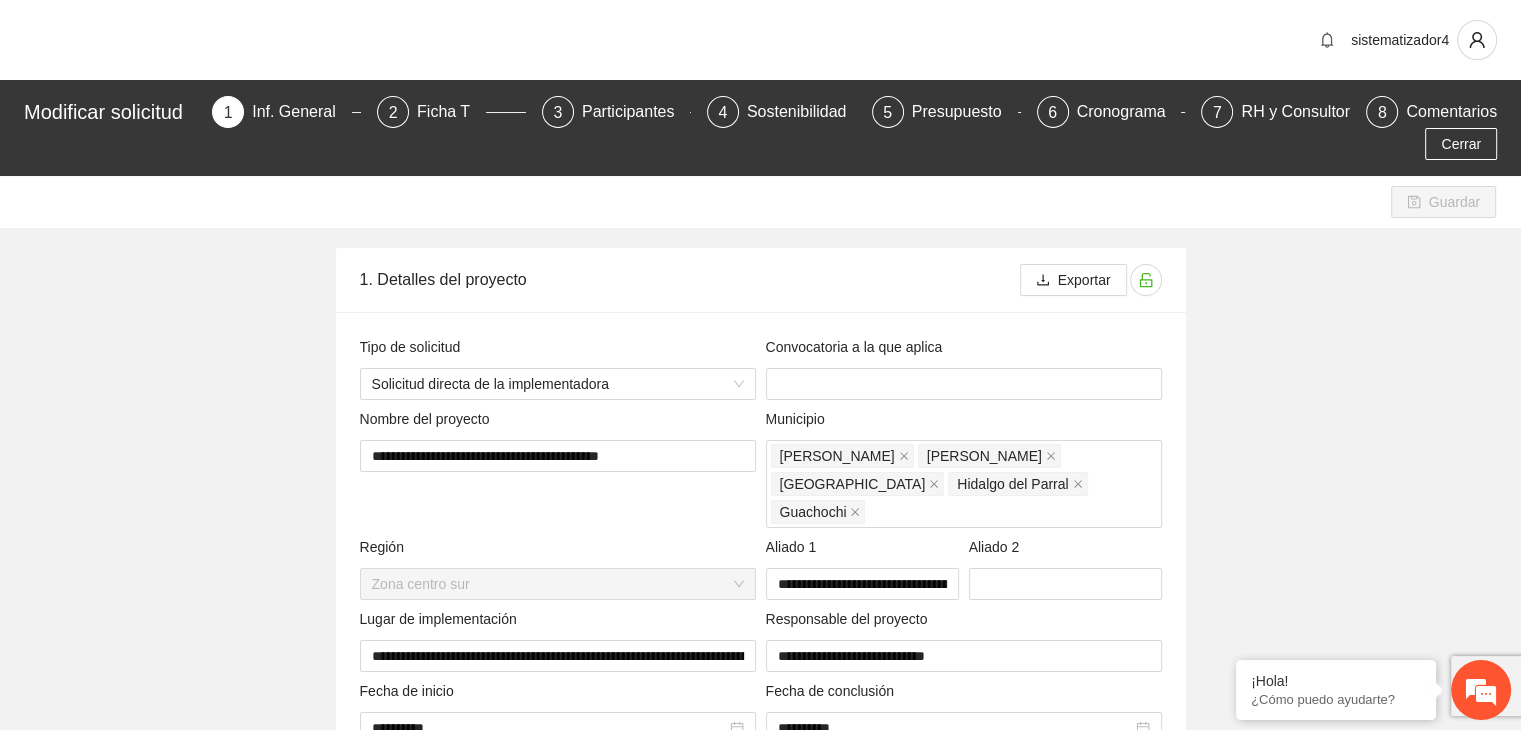 type 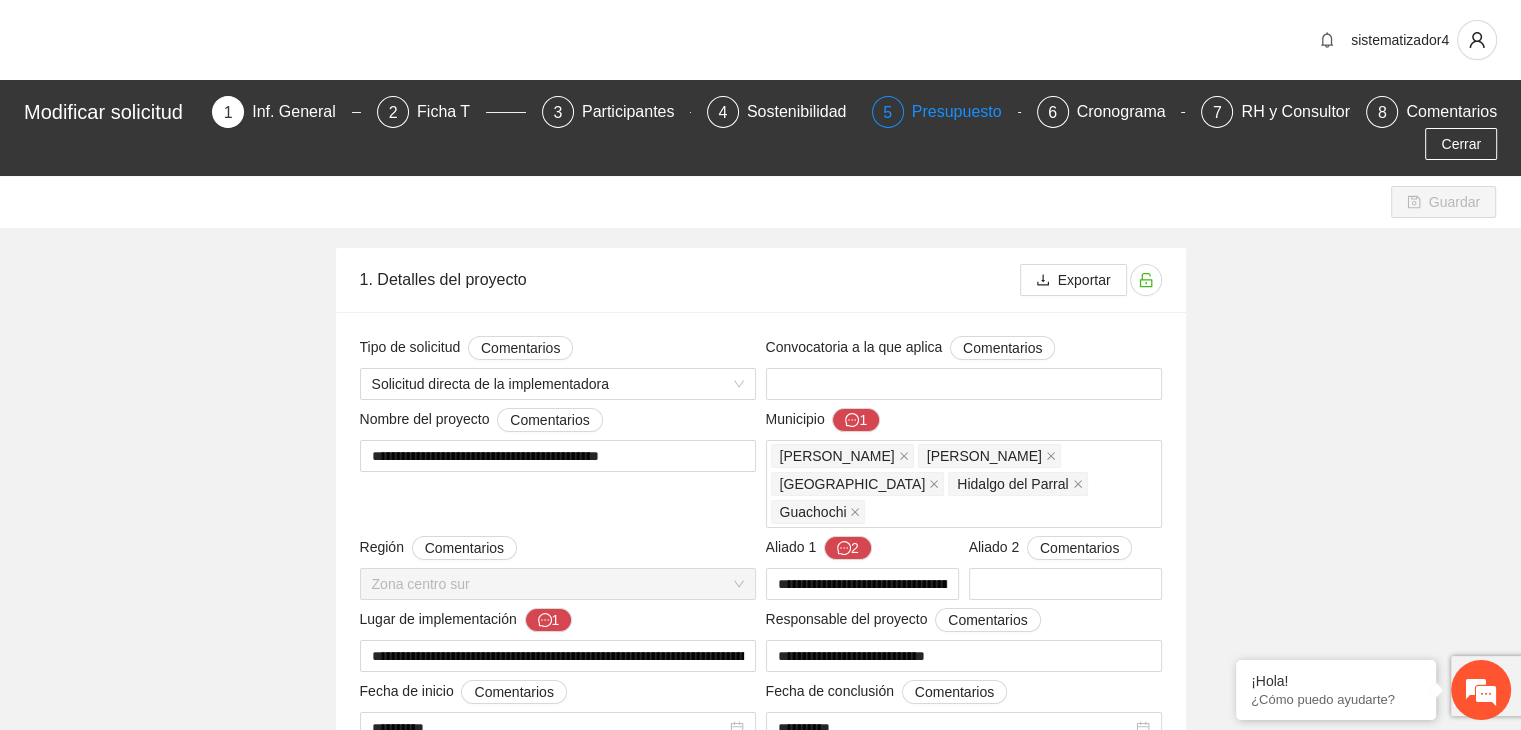 click on "Presupuesto" at bounding box center [965, 112] 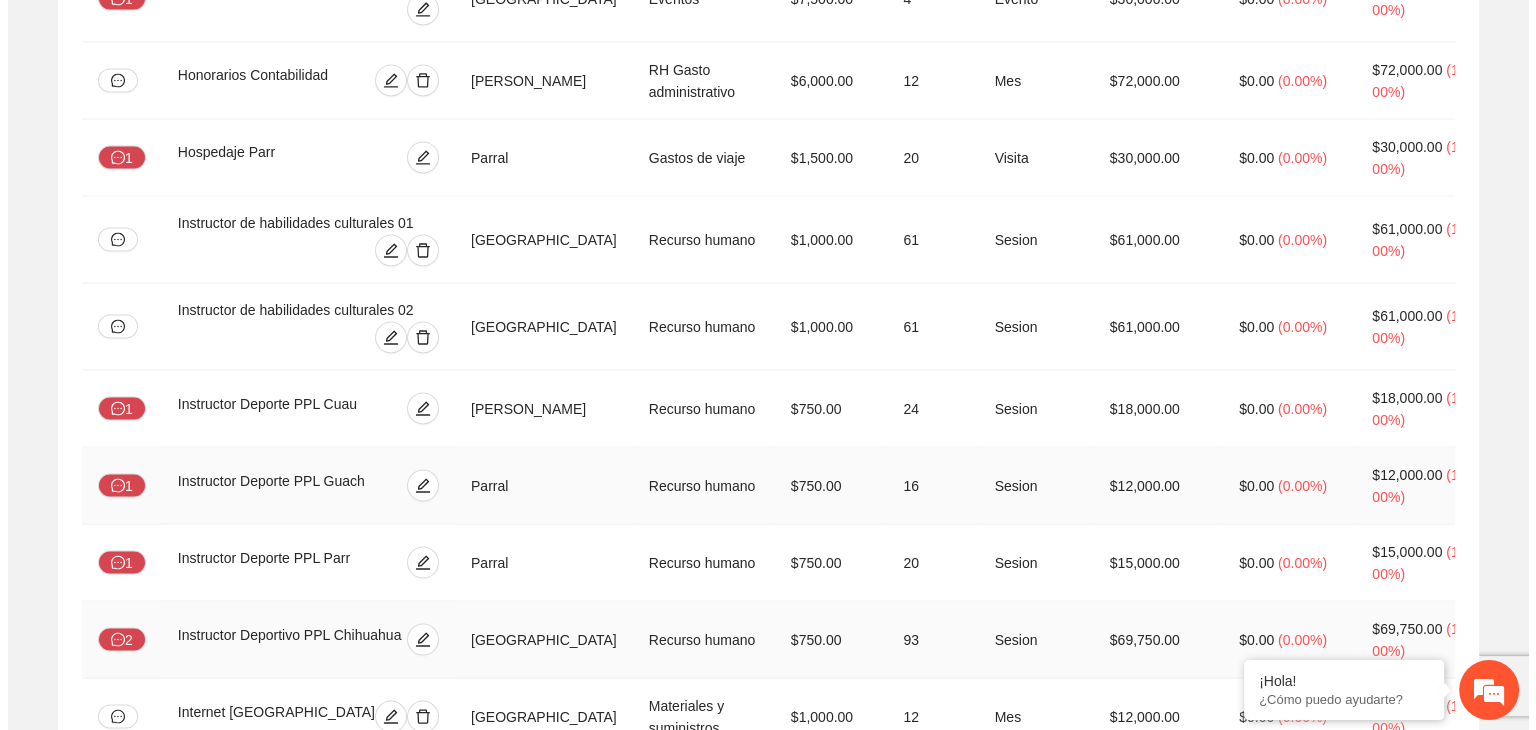 scroll, scrollTop: 3708, scrollLeft: 0, axis: vertical 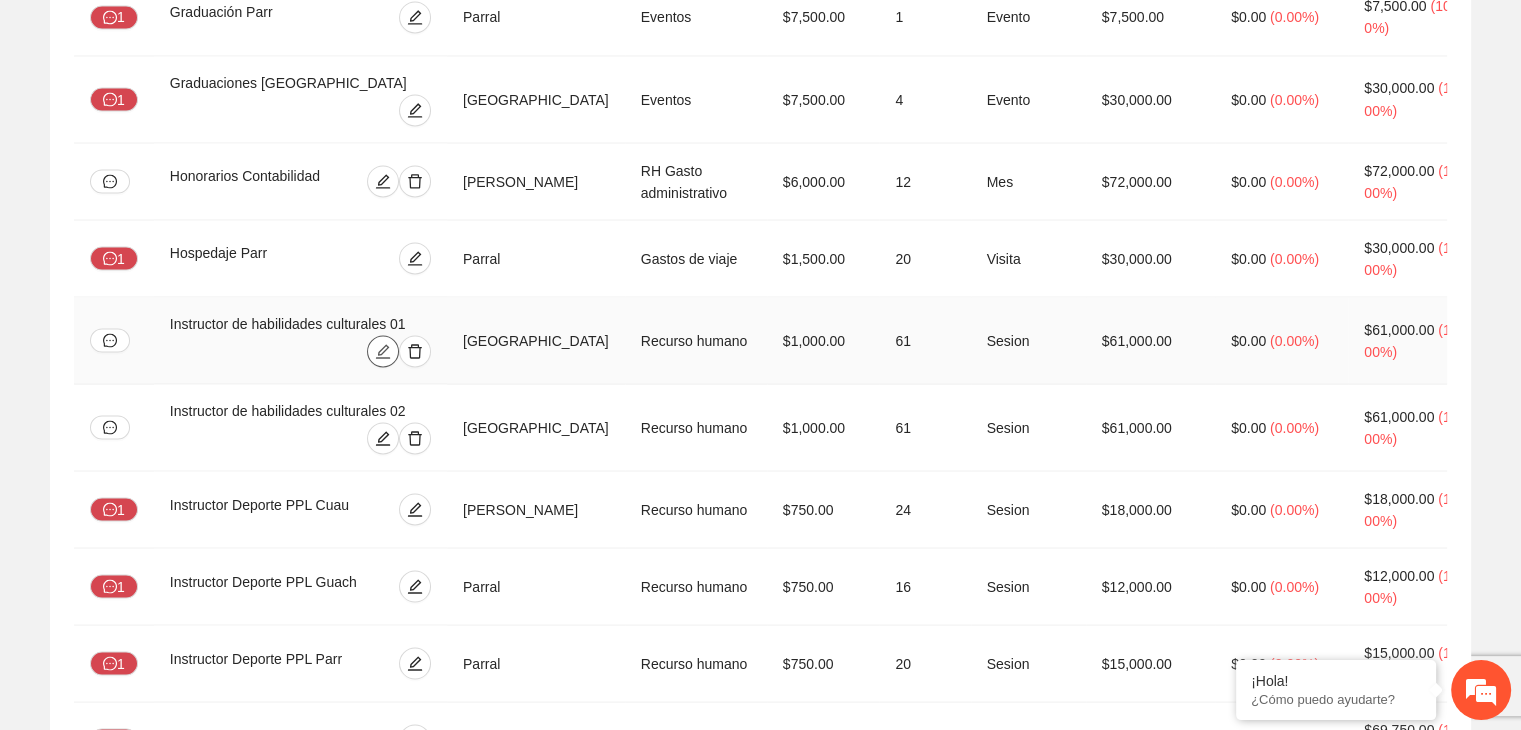 click 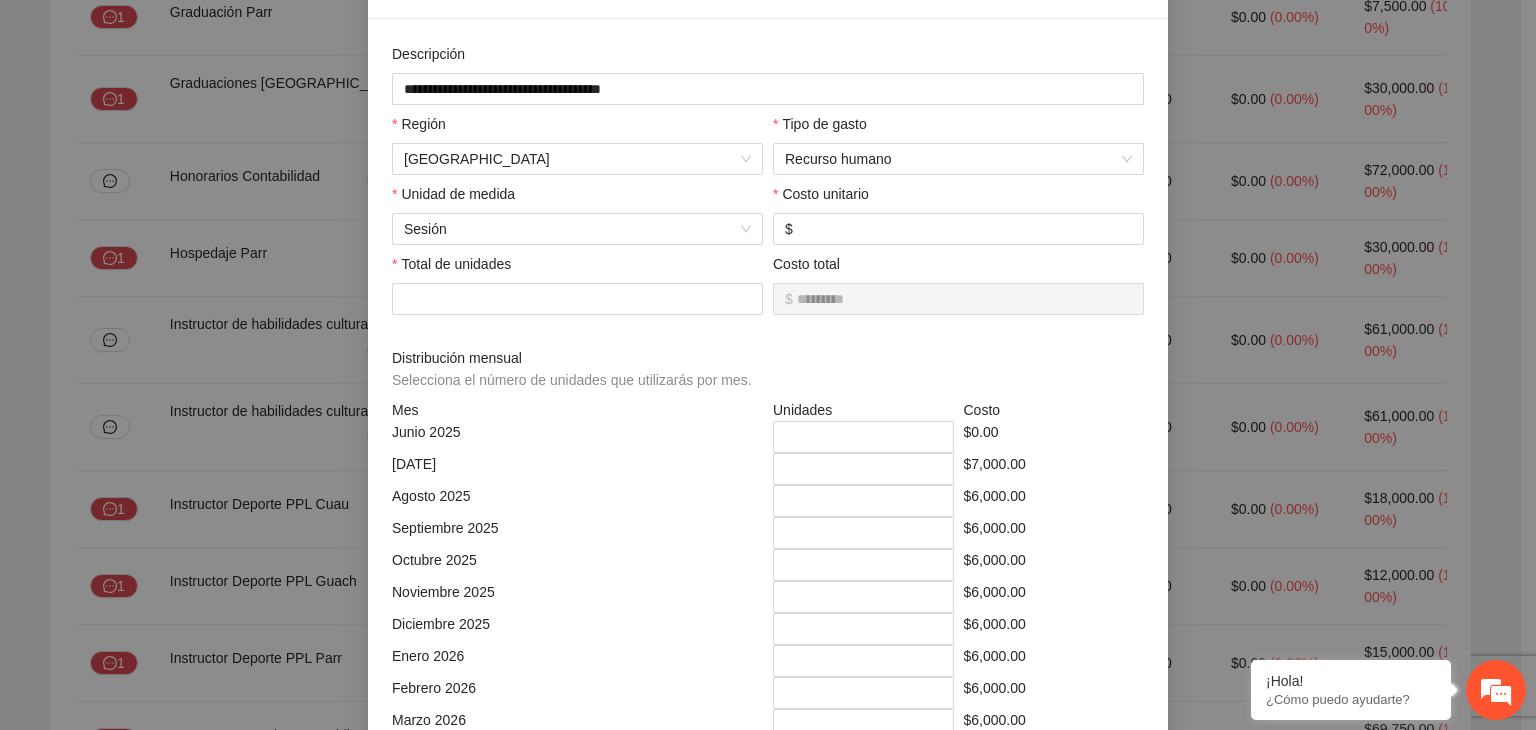 scroll, scrollTop: 100, scrollLeft: 0, axis: vertical 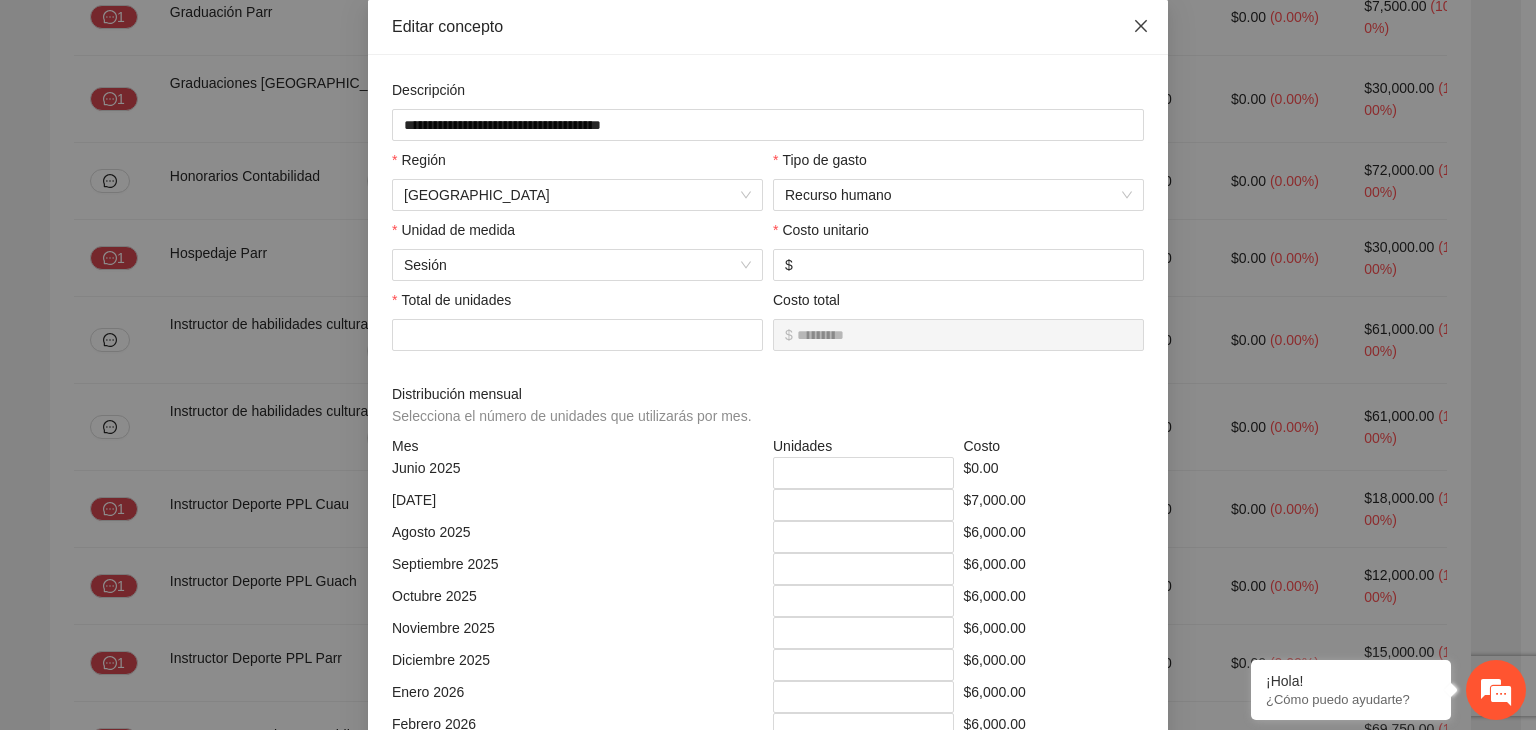 click 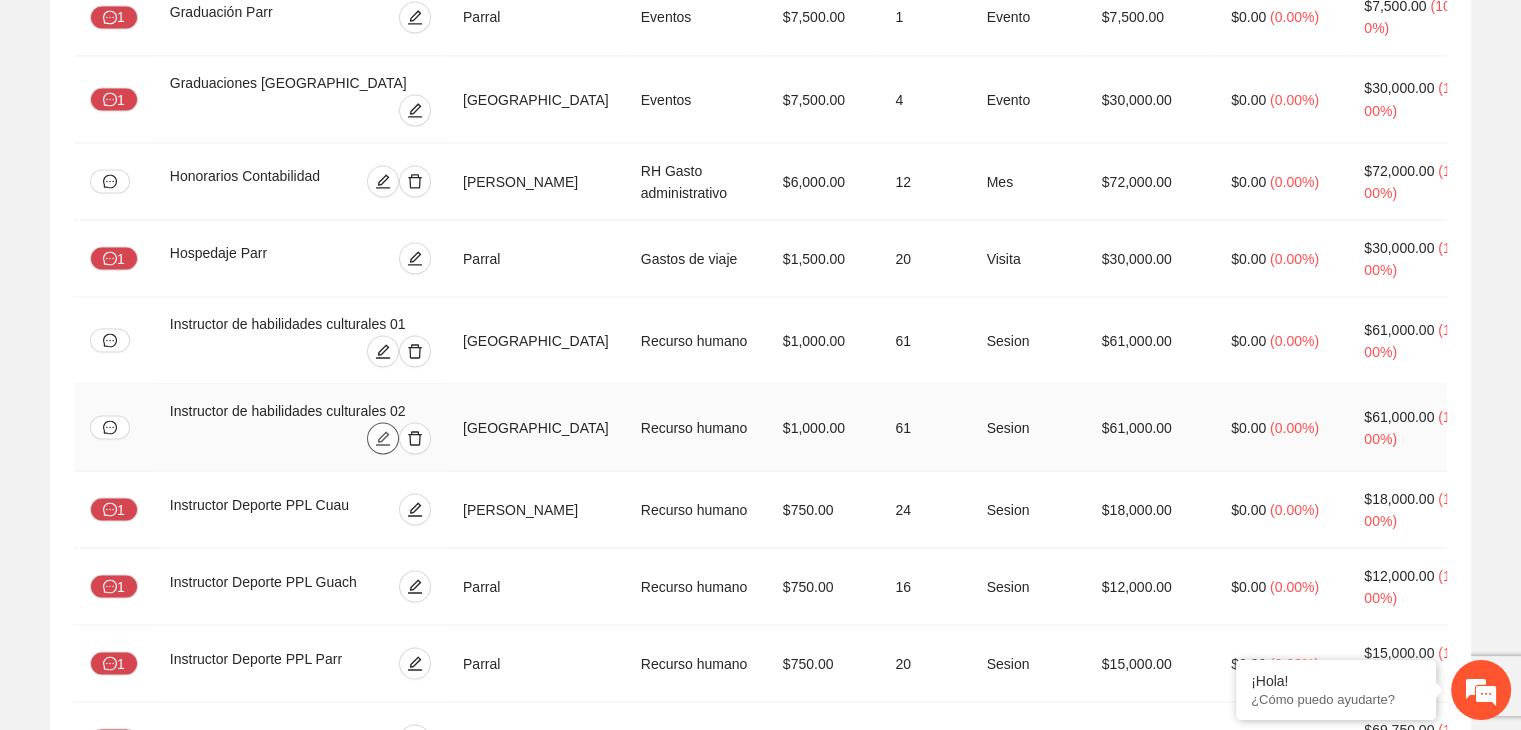 click 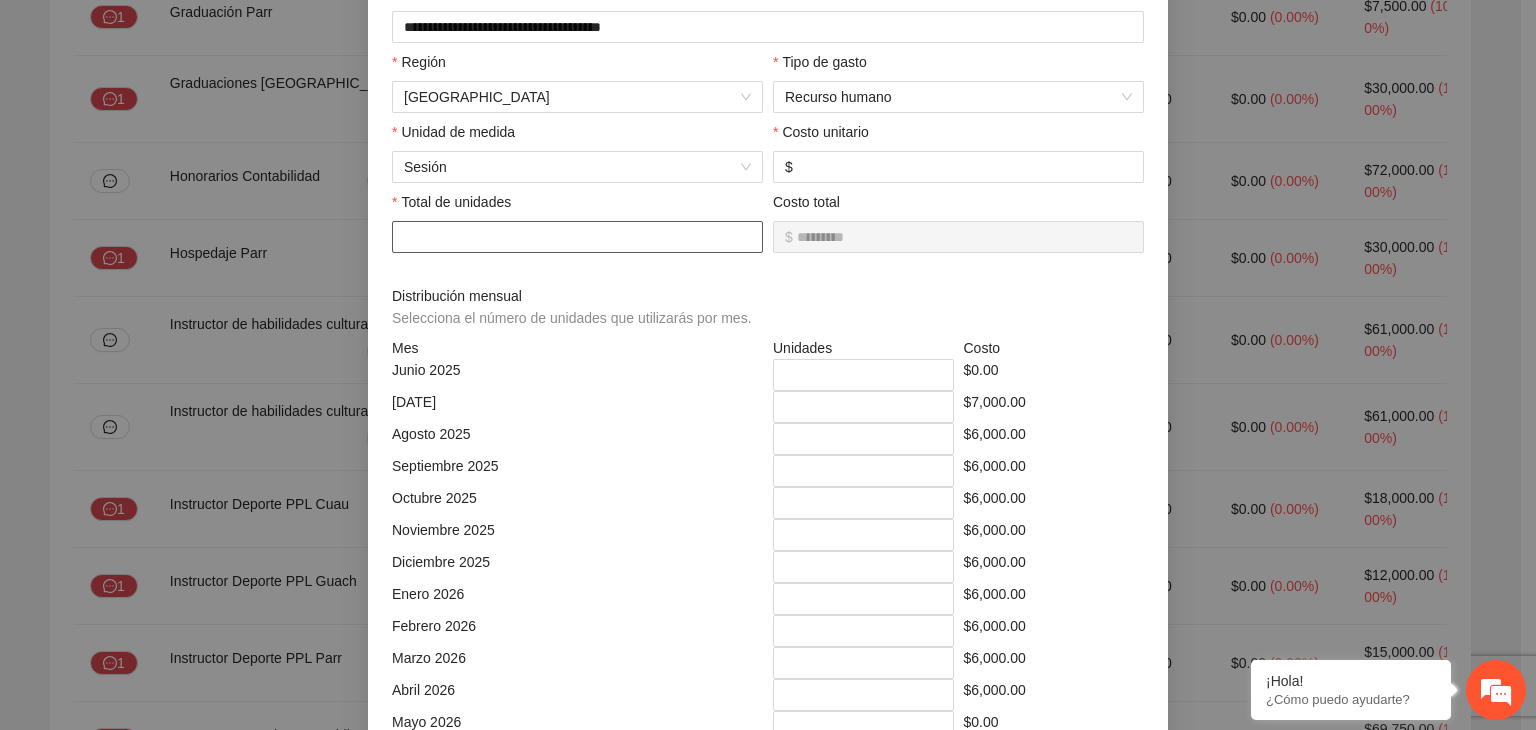 scroll, scrollTop: 200, scrollLeft: 0, axis: vertical 